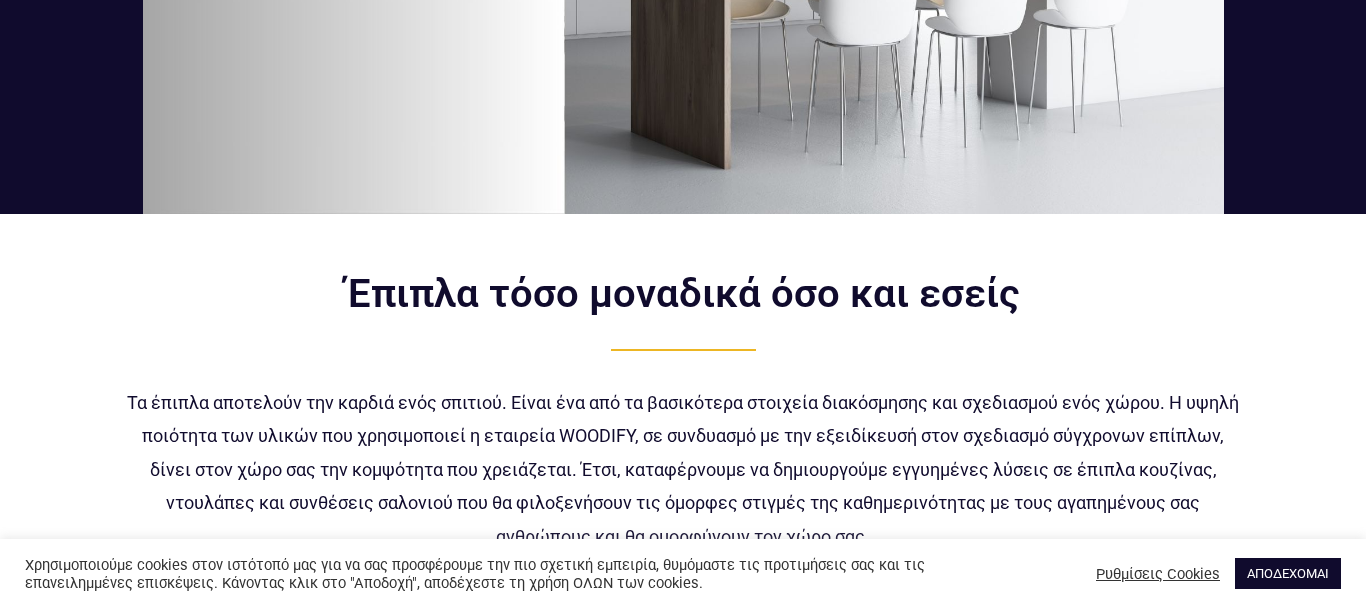 scroll, scrollTop: 548, scrollLeft: 0, axis: vertical 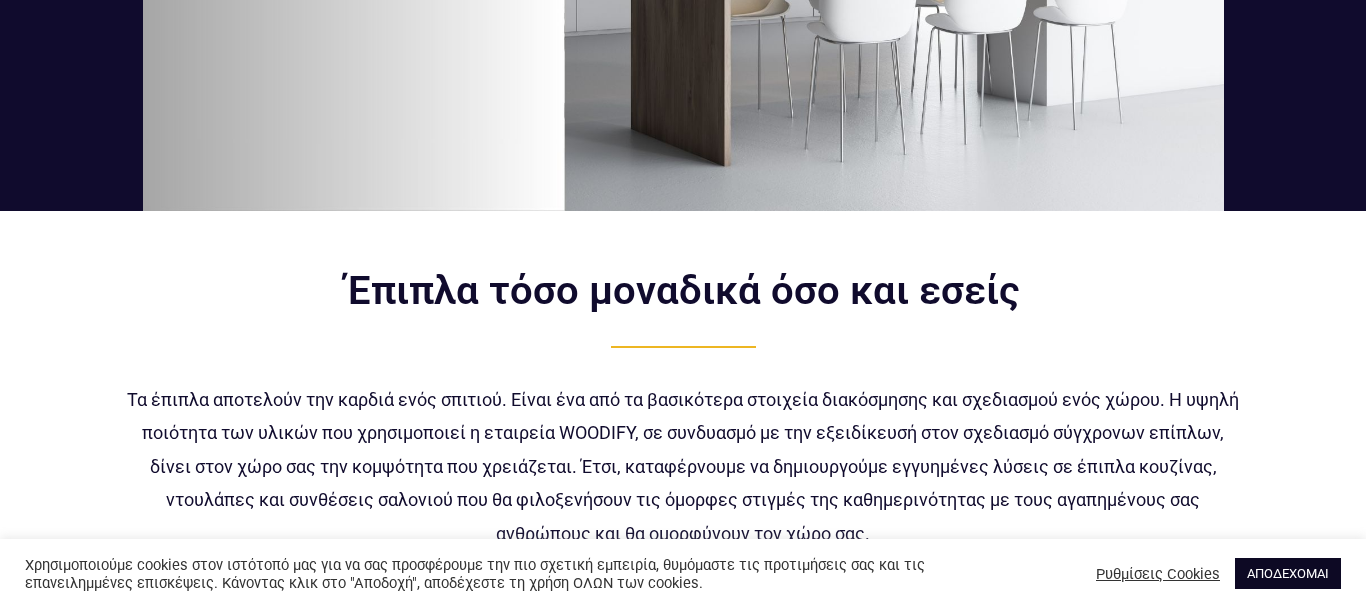 click on "ΑΠΟΔΕΧΟΜΑΙ" at bounding box center [1288, 573] 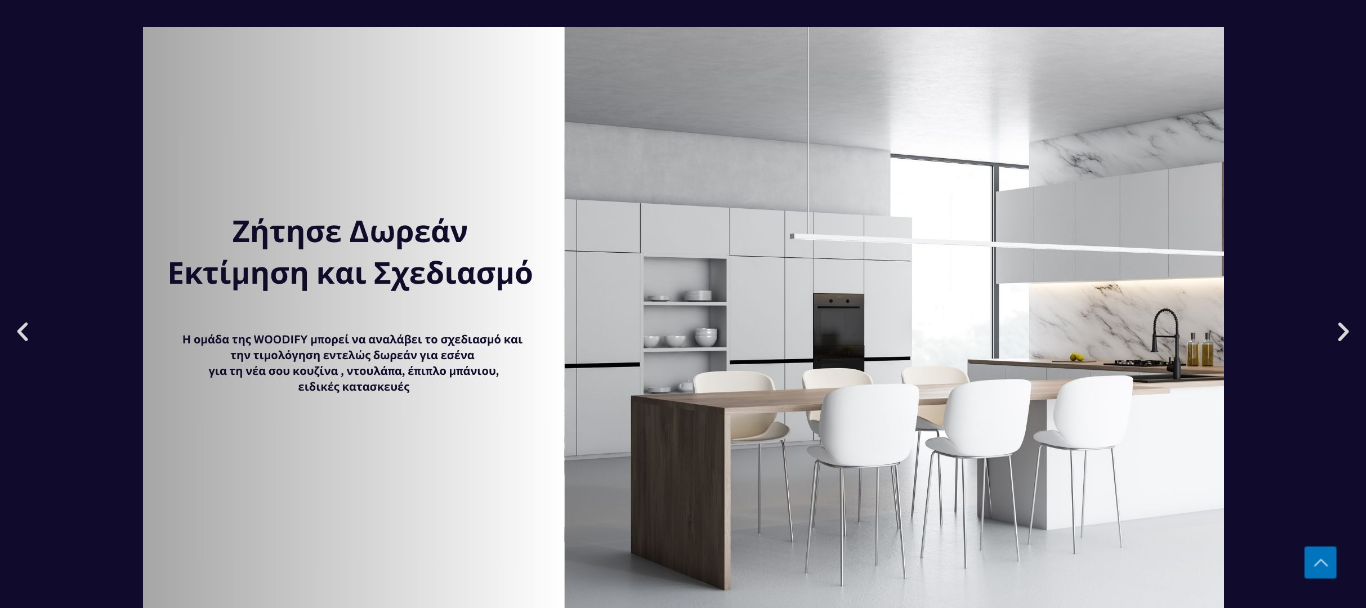 scroll, scrollTop: 0, scrollLeft: 0, axis: both 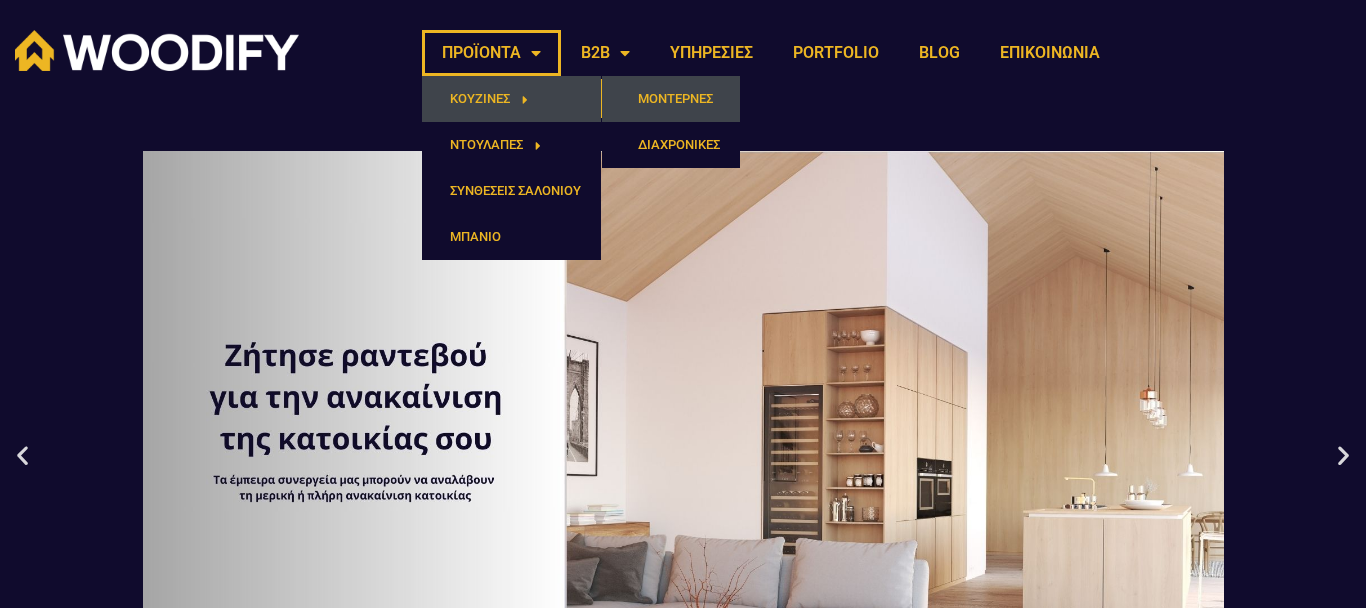 click on "ΜΟΝΤΕΡΝΕΣ" 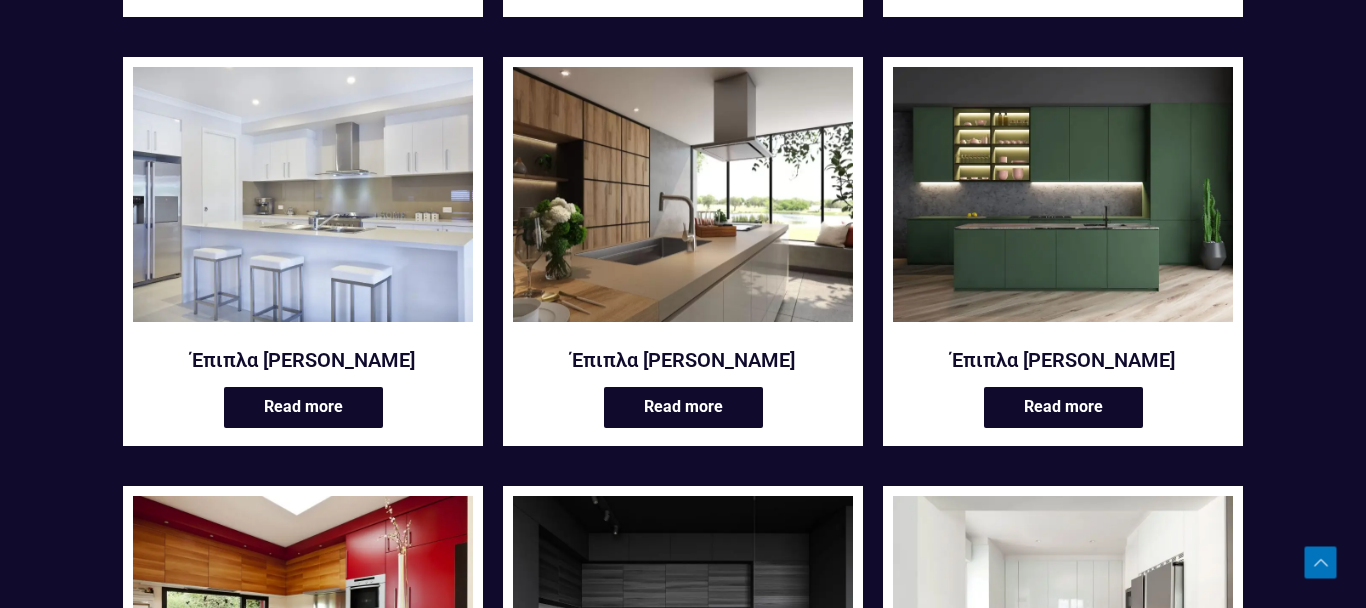 scroll, scrollTop: 790, scrollLeft: 0, axis: vertical 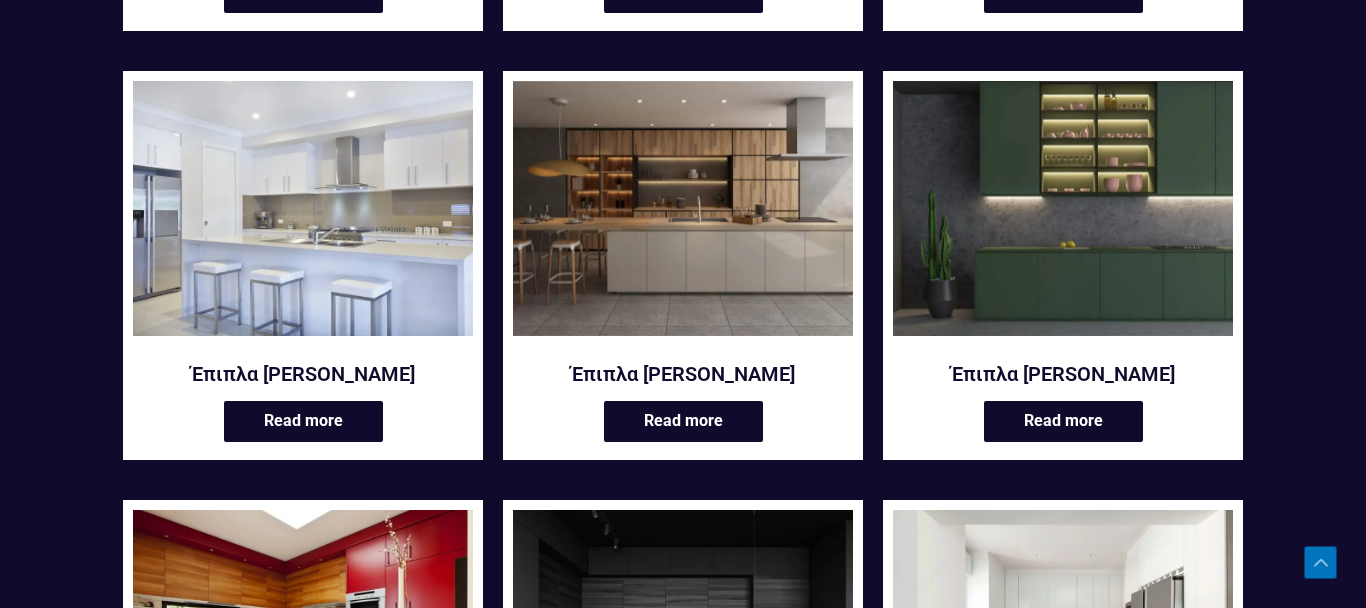 click at bounding box center (1063, 208) 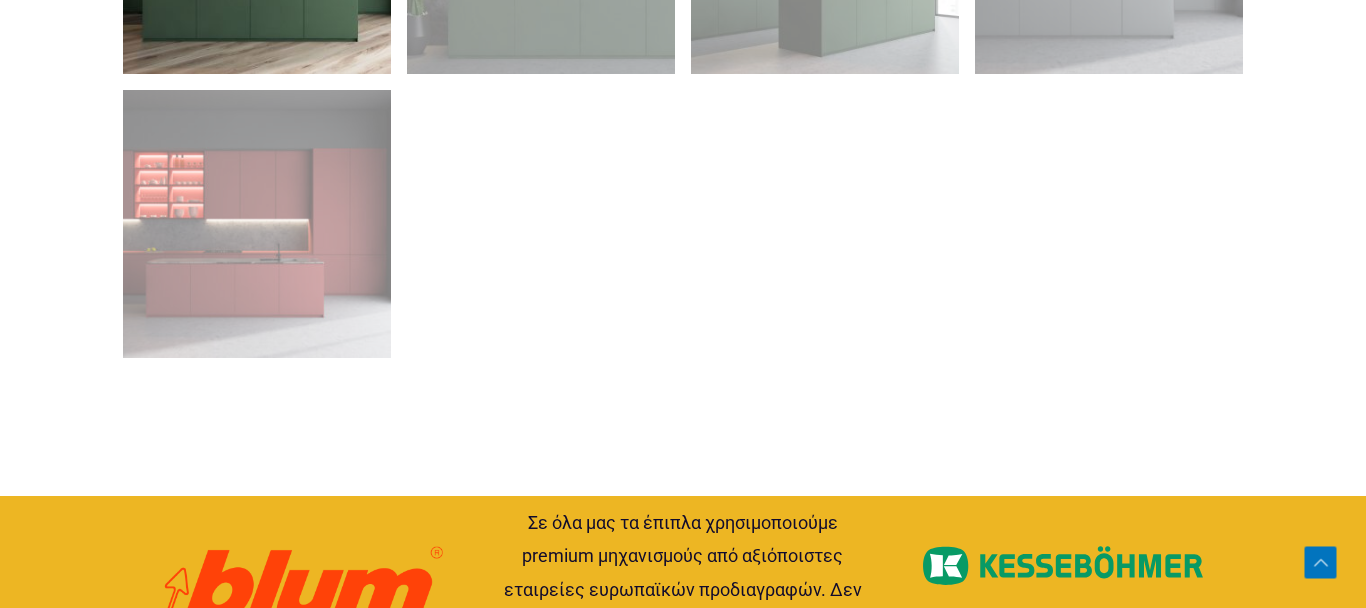 scroll, scrollTop: 1776, scrollLeft: 0, axis: vertical 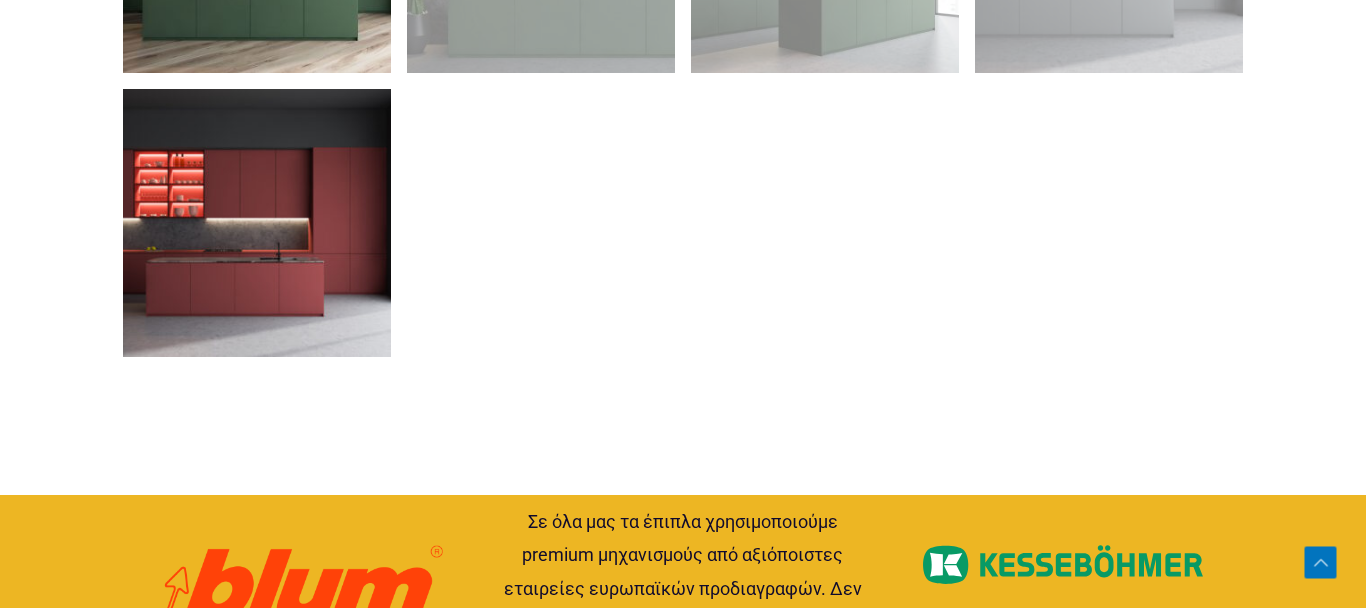 click at bounding box center [257, 223] 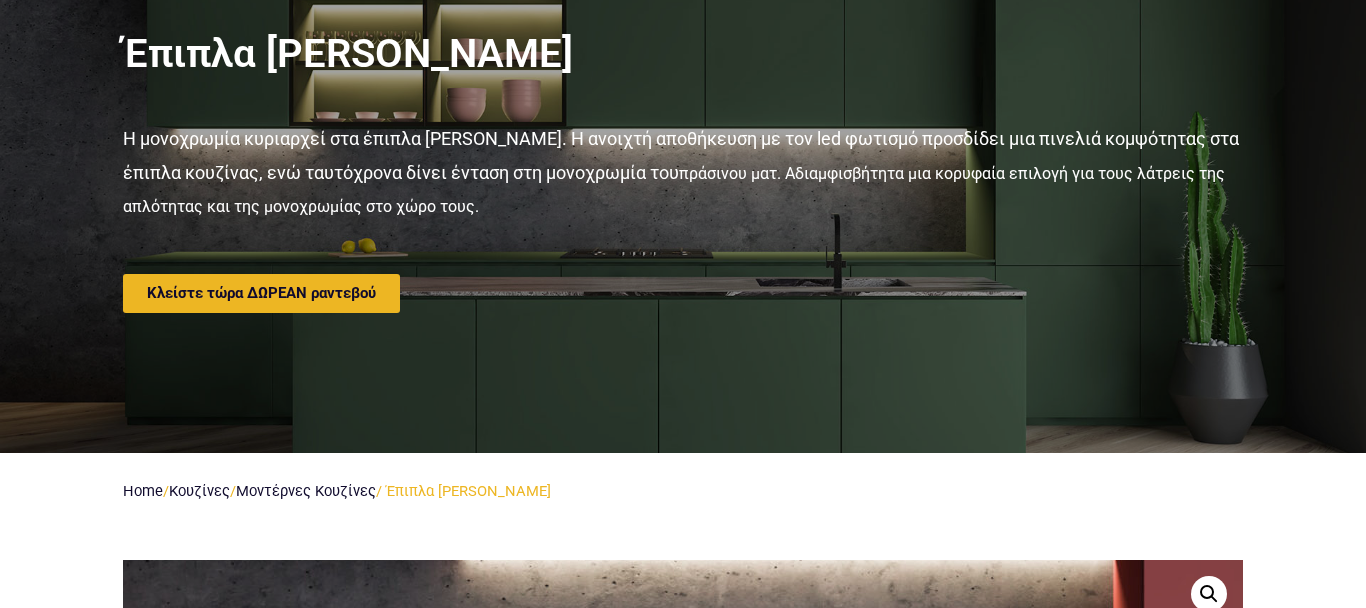 scroll, scrollTop: 0, scrollLeft: 0, axis: both 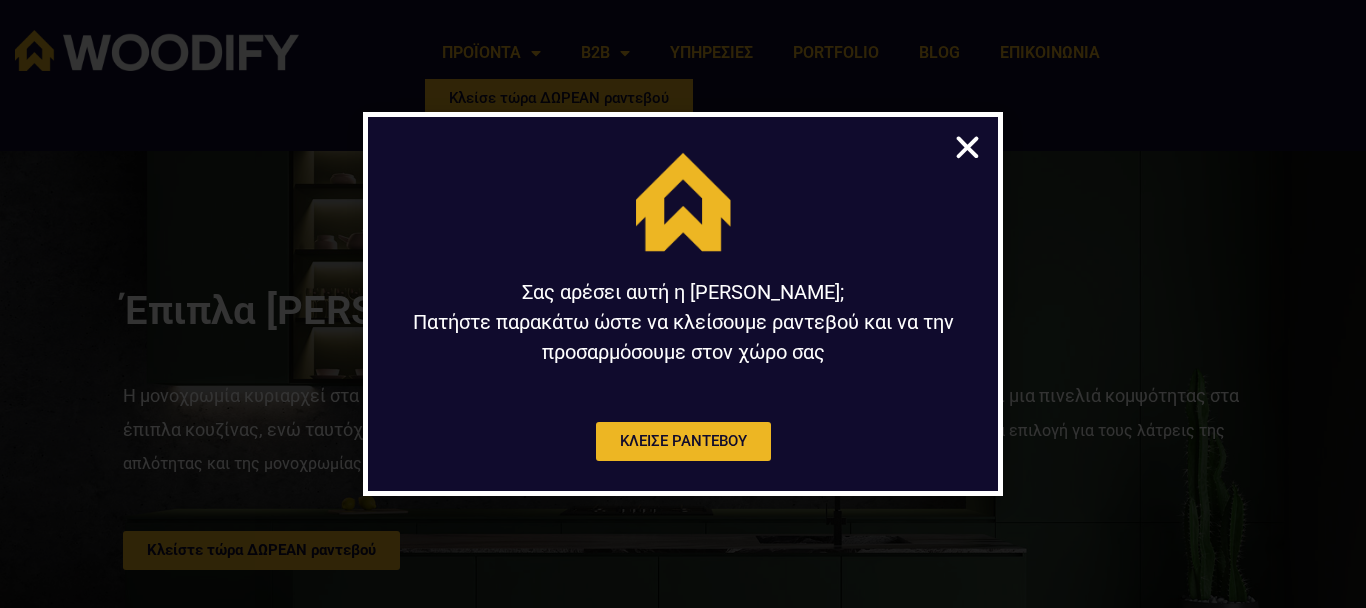 click at bounding box center [967, 147] 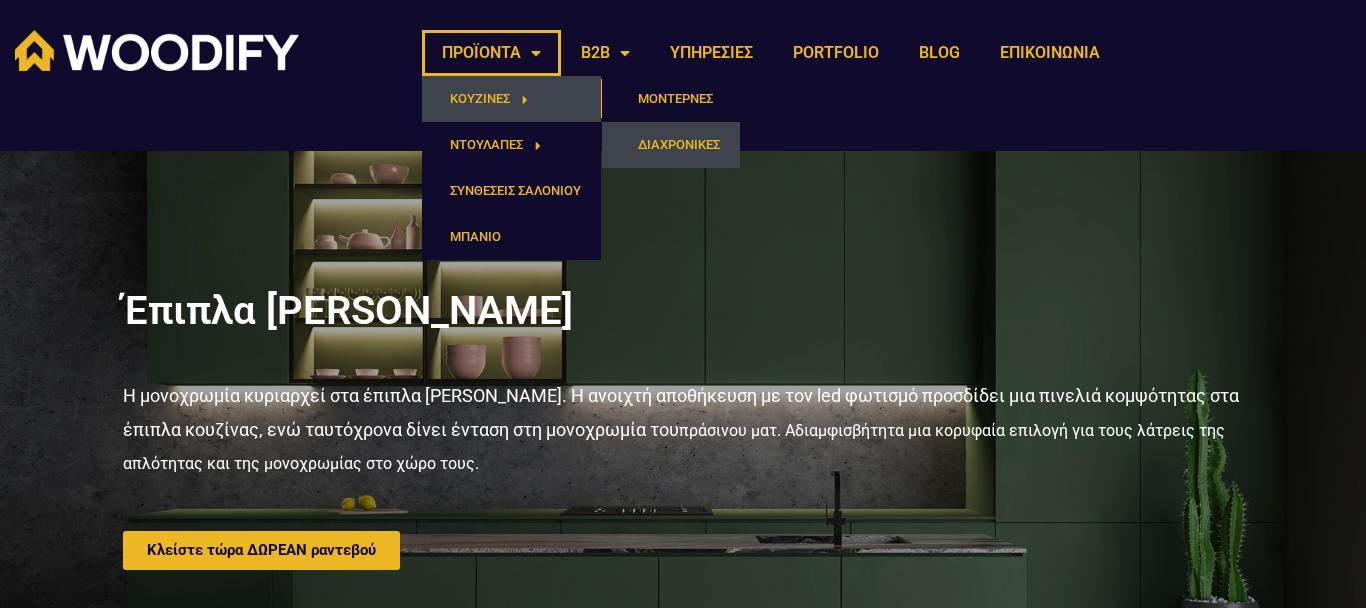 click on "ΔΙΑΧΡΟΝΙΚΕΣ" 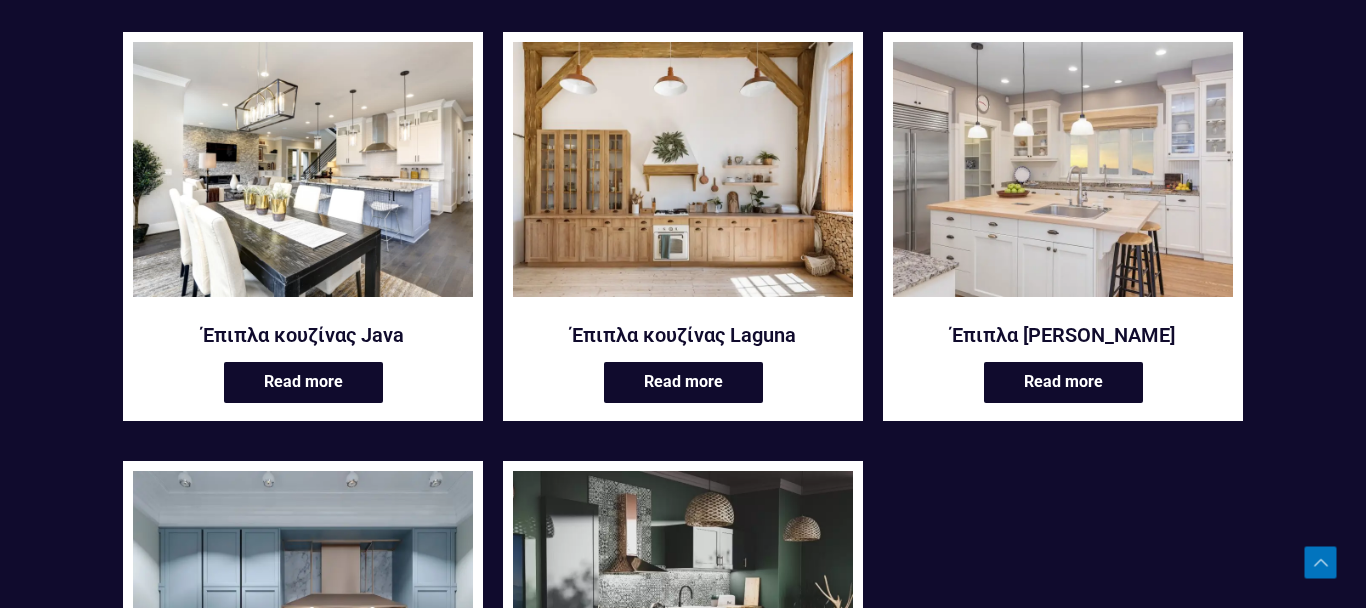 scroll, scrollTop: 849, scrollLeft: 0, axis: vertical 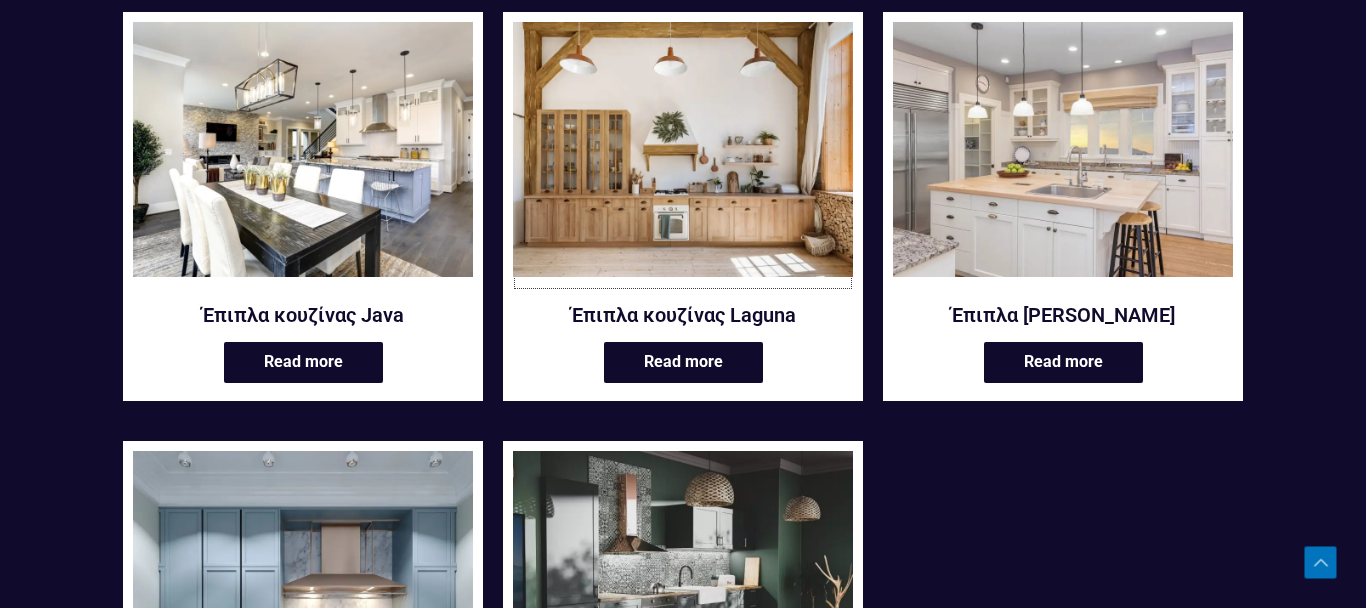 click at bounding box center [683, 149] 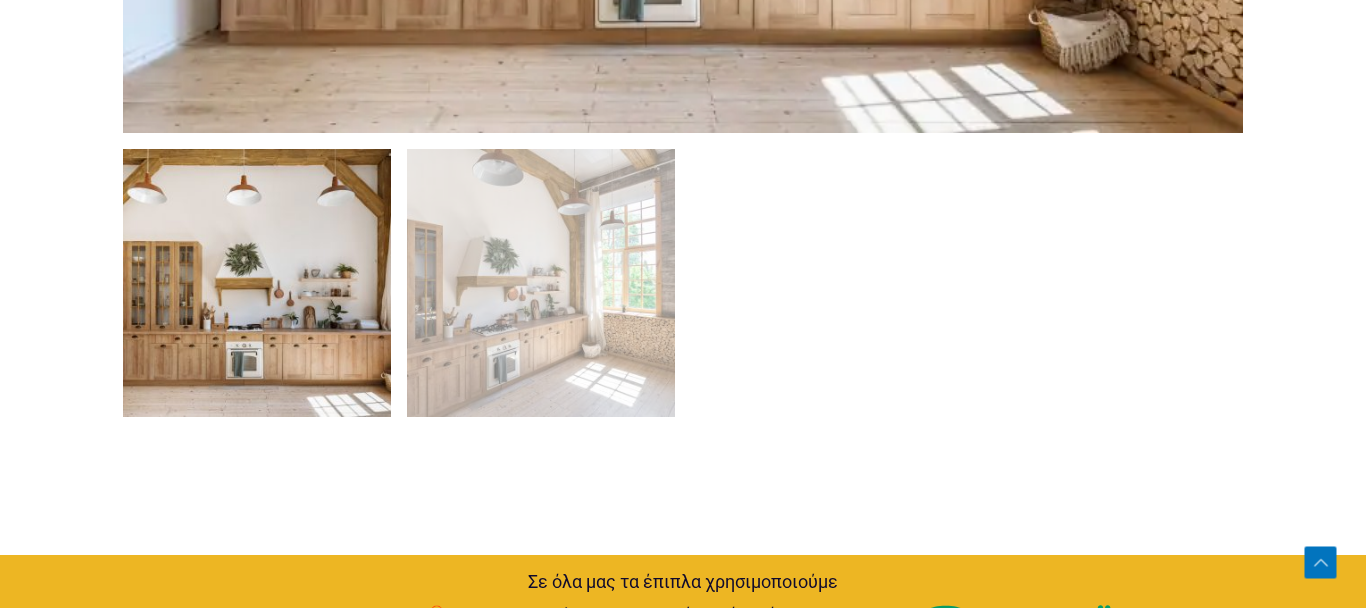 scroll, scrollTop: 1435, scrollLeft: 0, axis: vertical 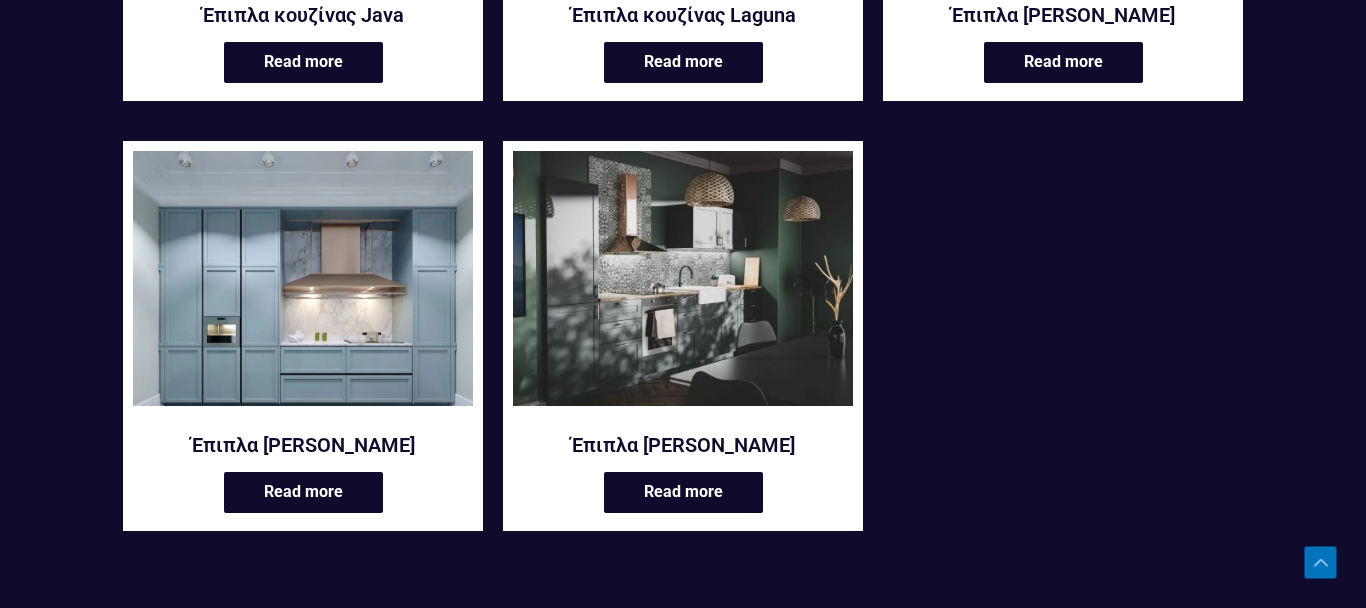 click at bounding box center [683, 278] 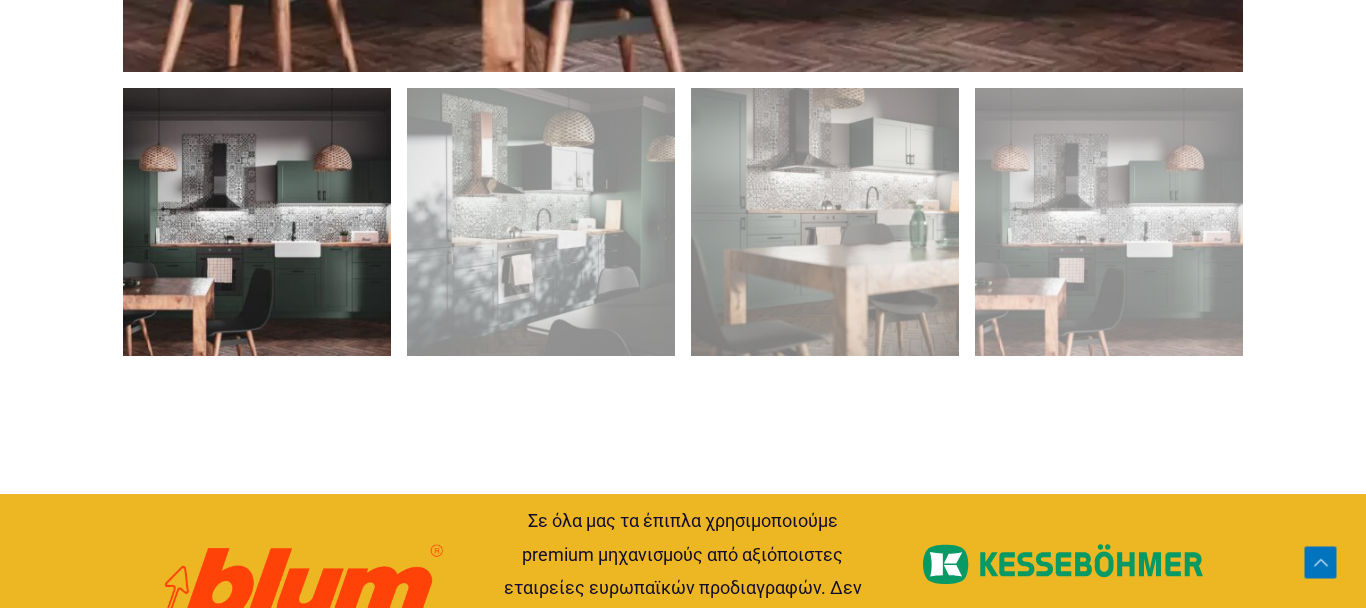 scroll, scrollTop: 1588, scrollLeft: 0, axis: vertical 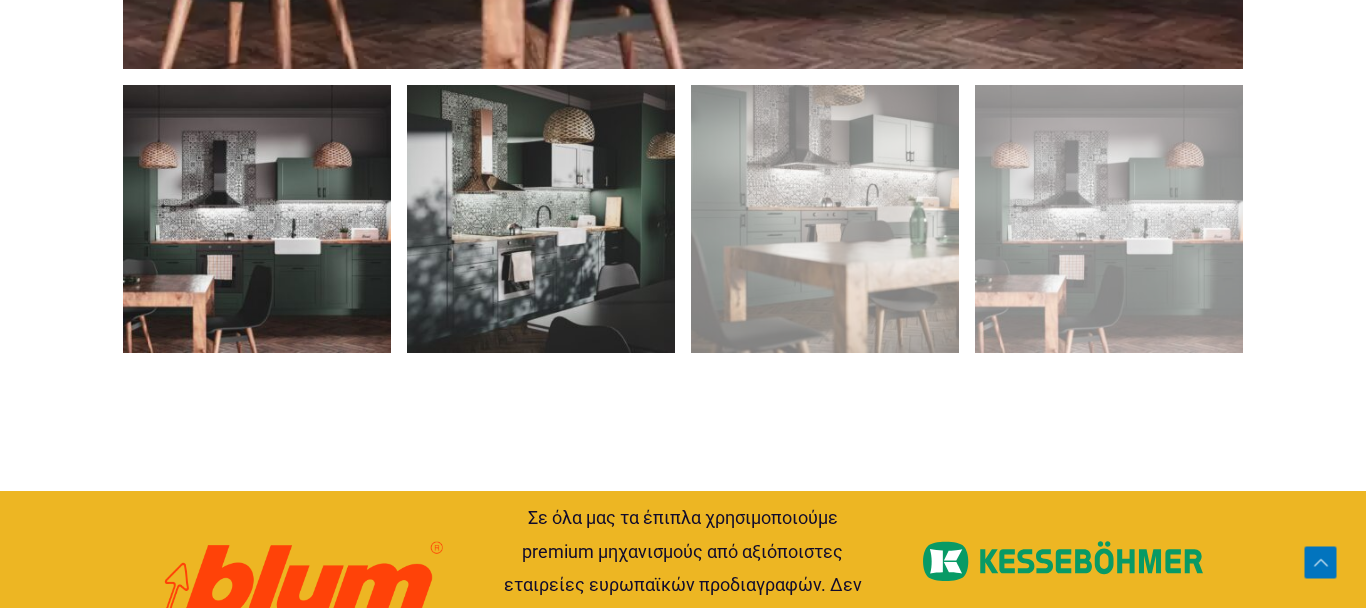 click at bounding box center [541, 219] 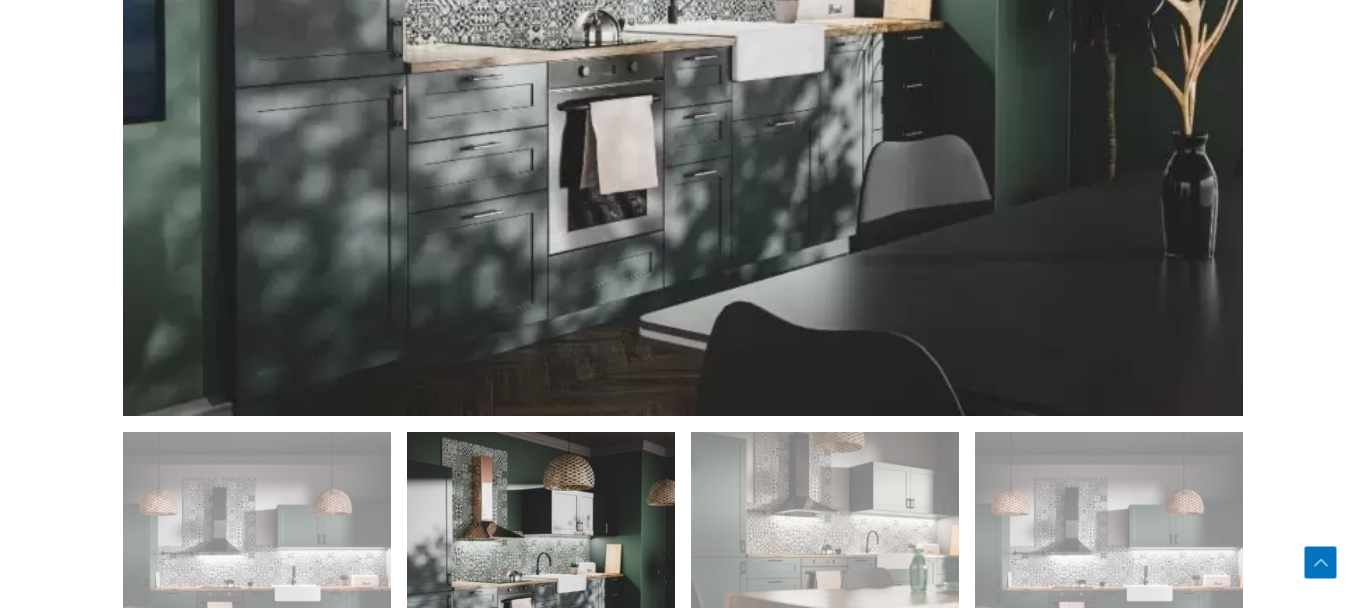 scroll, scrollTop: 1242, scrollLeft: 0, axis: vertical 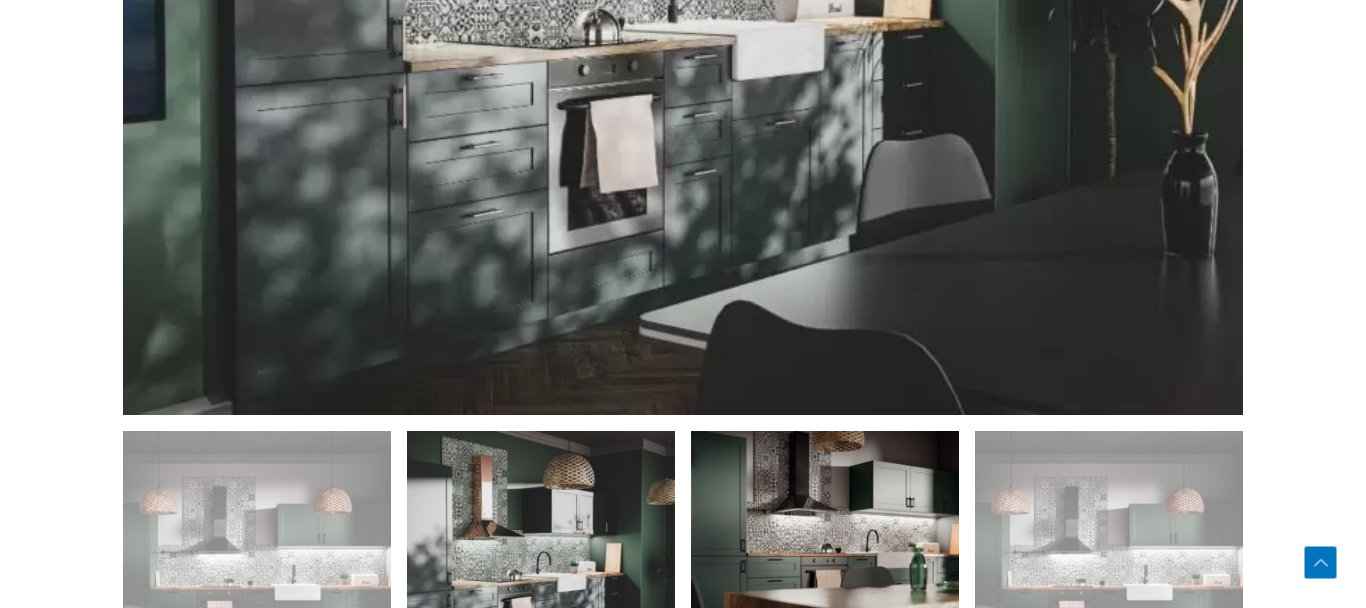 click at bounding box center [825, 565] 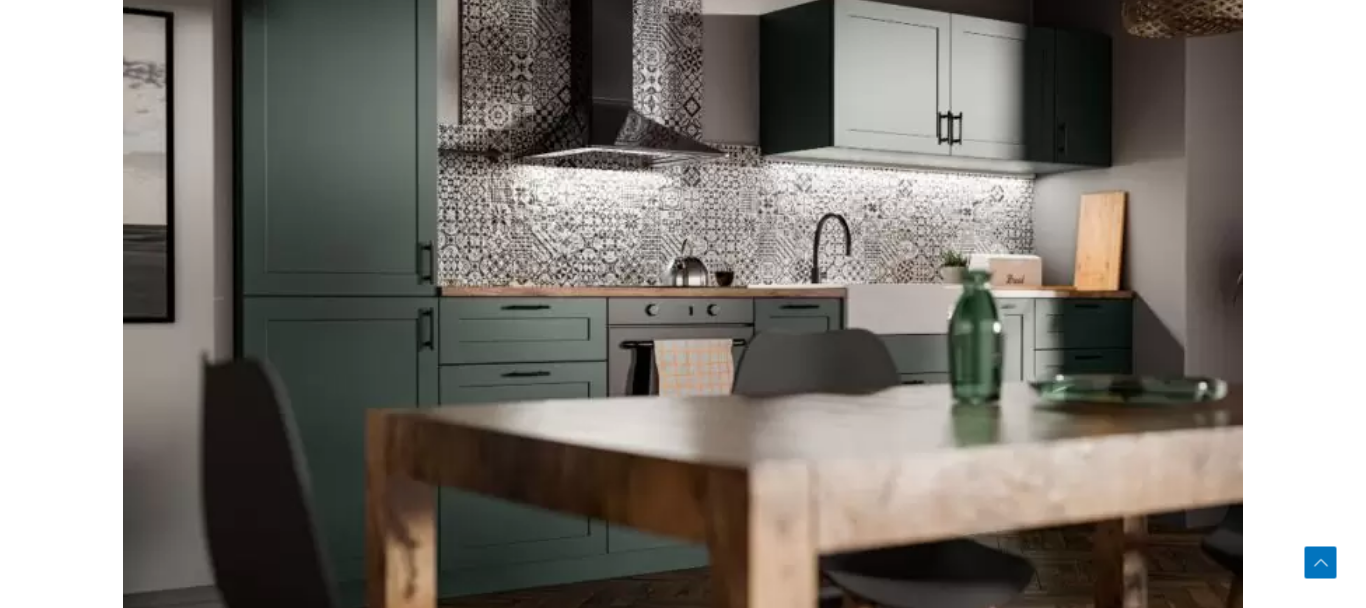 scroll, scrollTop: 910, scrollLeft: 0, axis: vertical 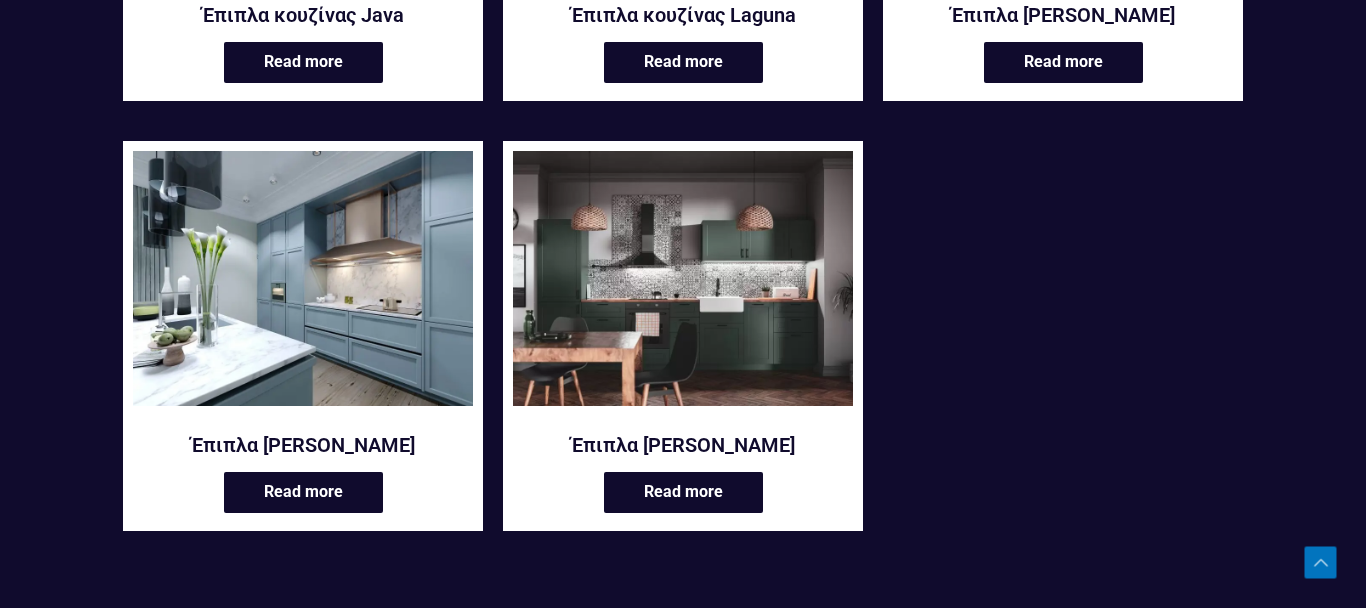 click at bounding box center (303, 278) 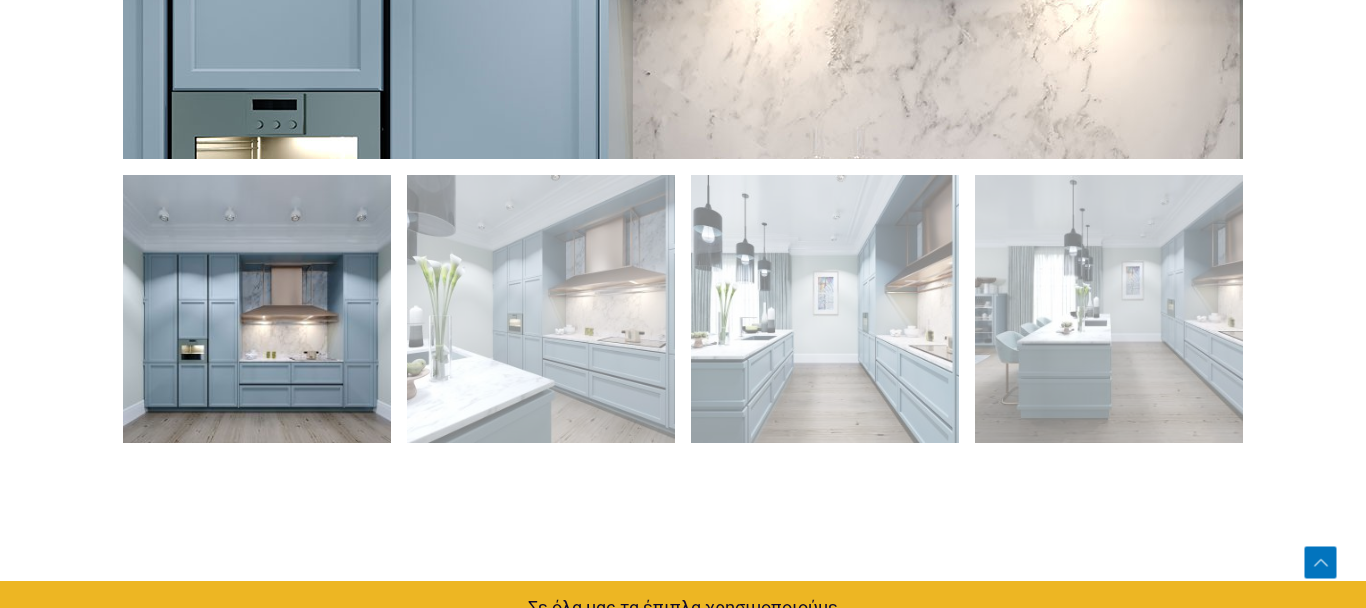 scroll, scrollTop: 1782, scrollLeft: 0, axis: vertical 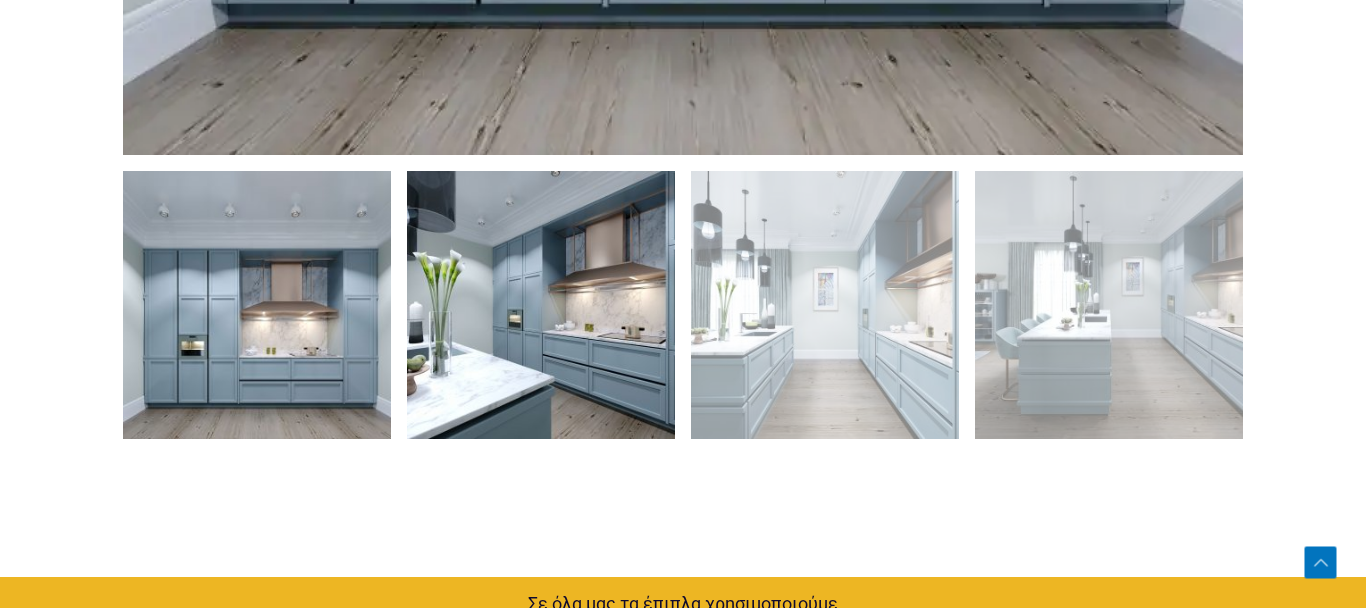 click at bounding box center (541, 305) 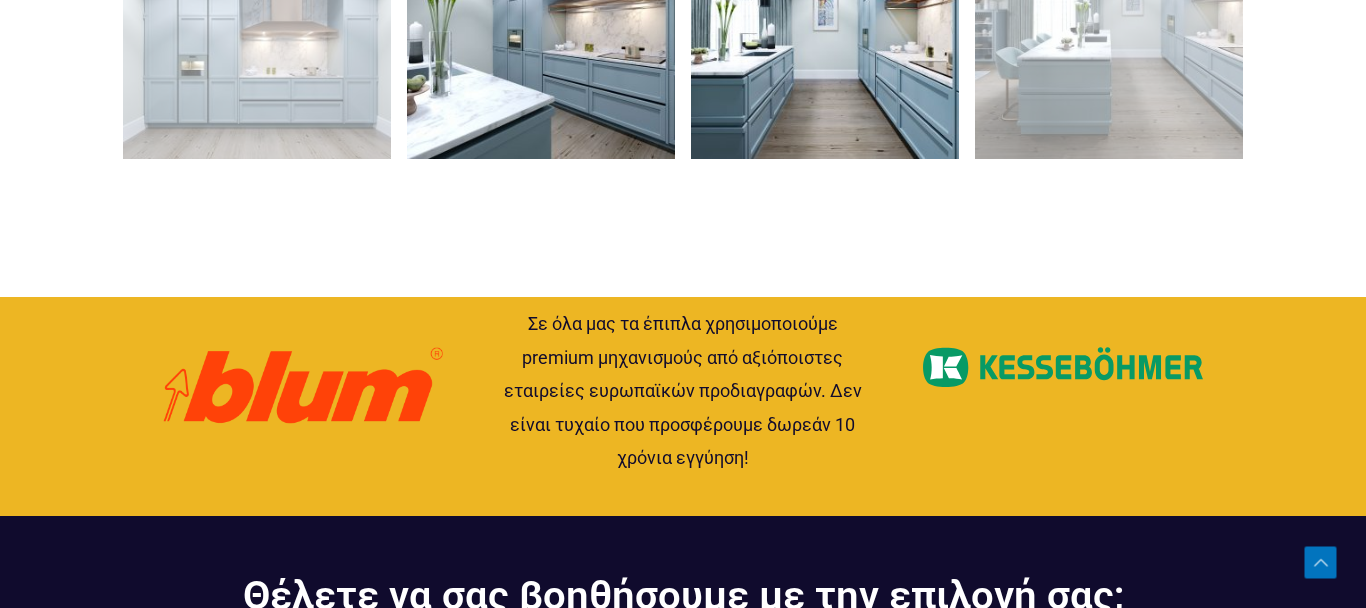 click at bounding box center [825, 25] 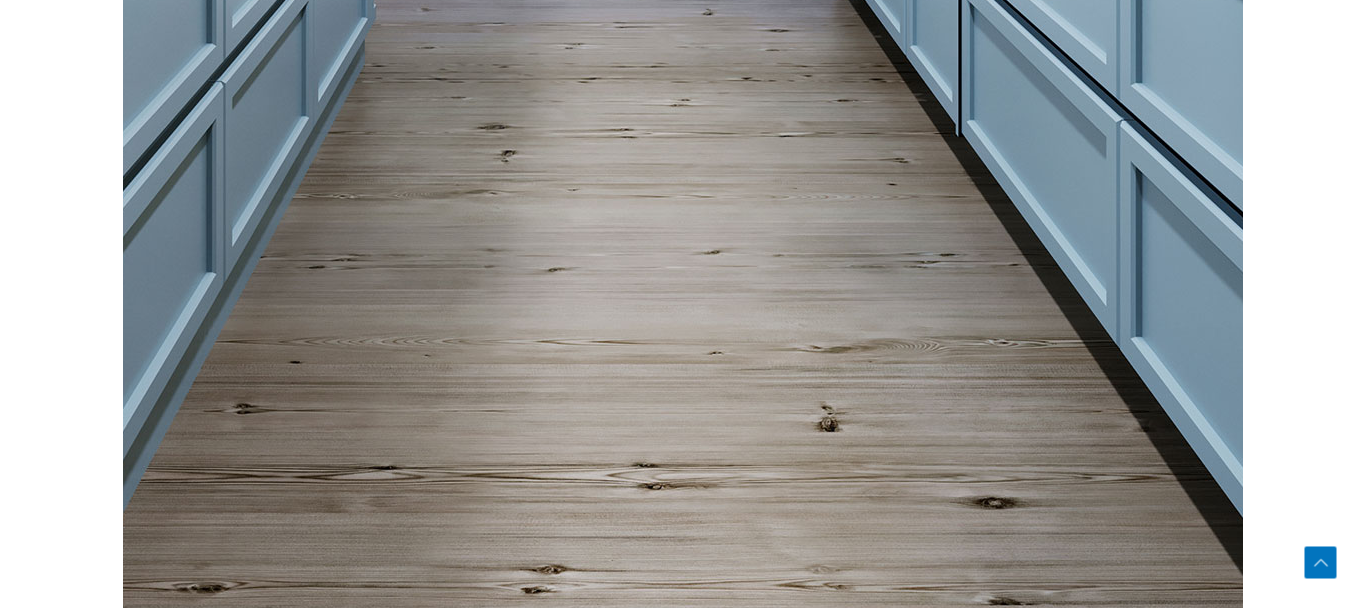 scroll, scrollTop: 1640, scrollLeft: 0, axis: vertical 